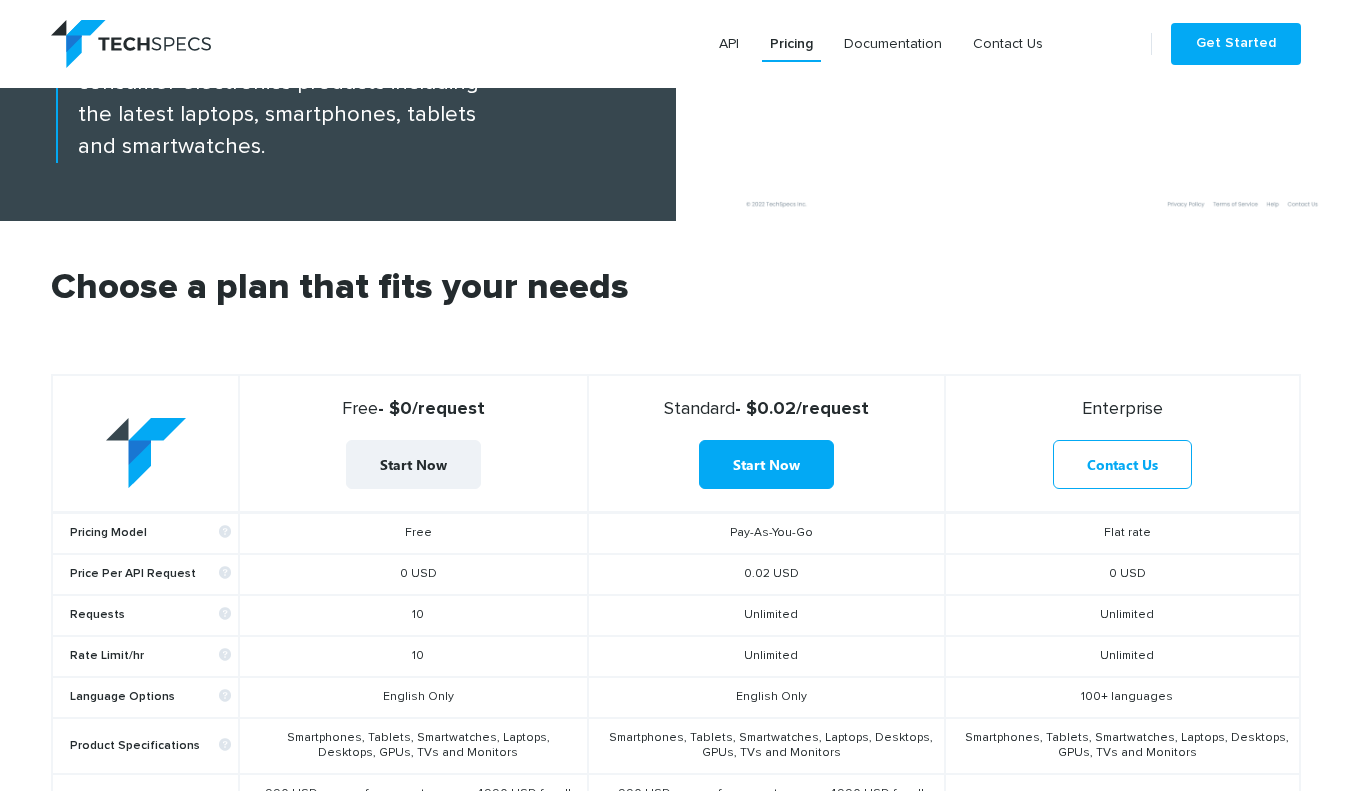 scroll, scrollTop: 397, scrollLeft: 0, axis: vertical 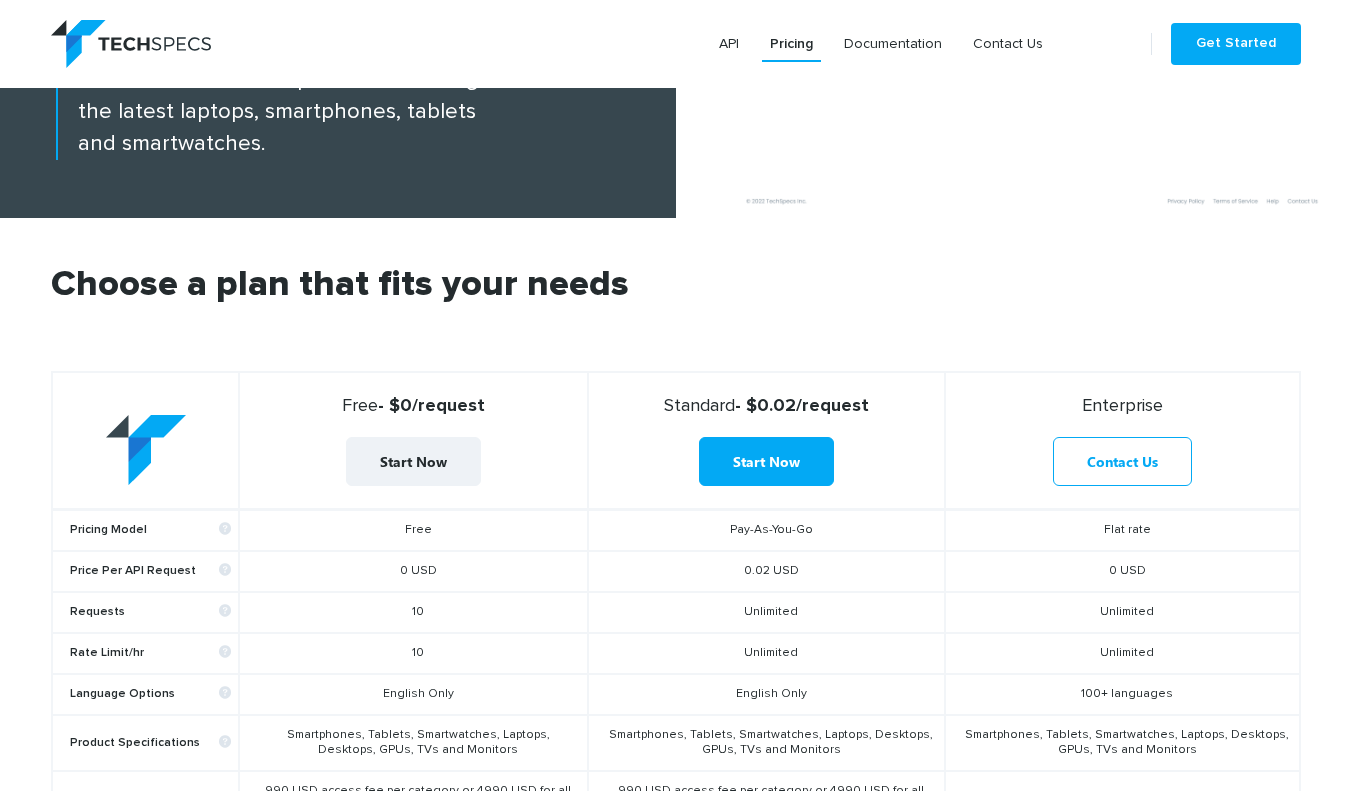 click on "Choose a plan that fits your needs" at bounding box center (676, 319) 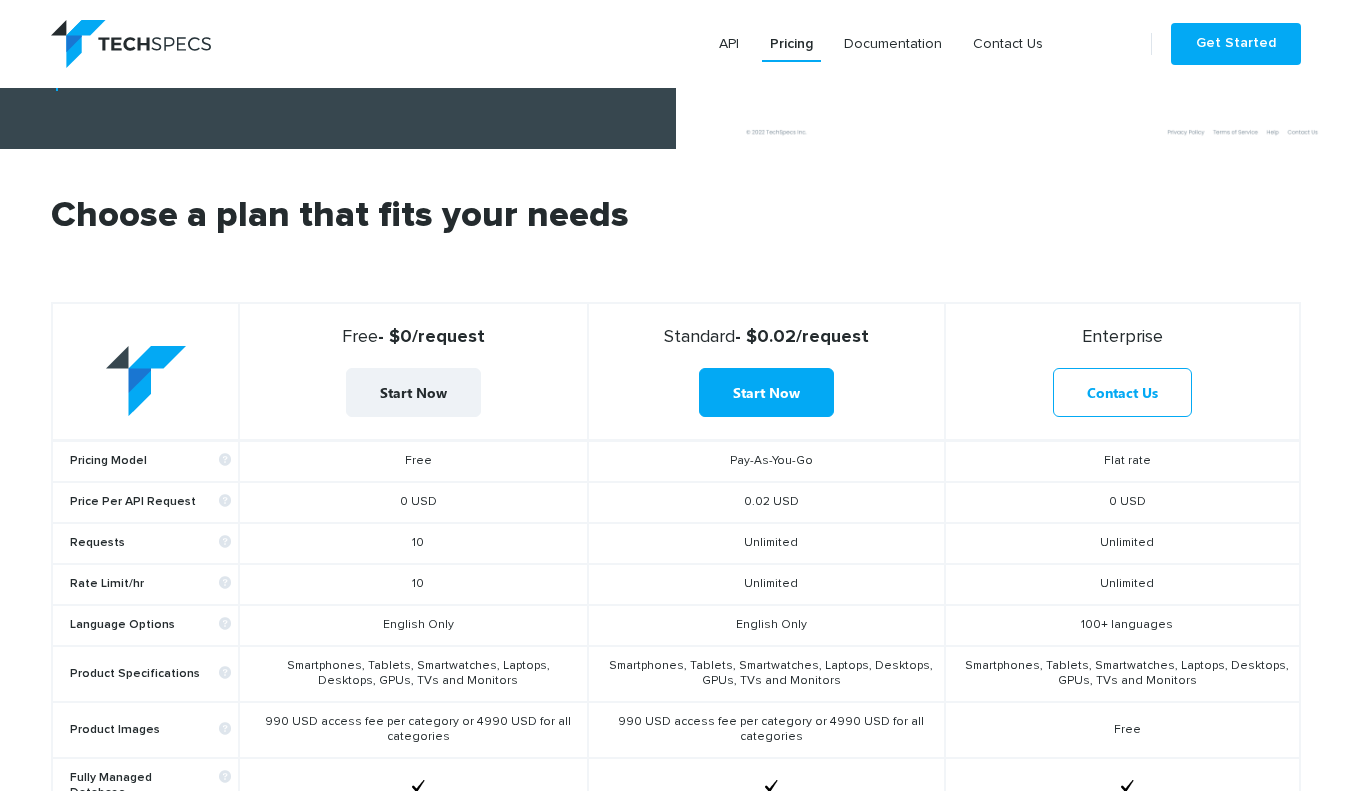 scroll, scrollTop: 469, scrollLeft: 0, axis: vertical 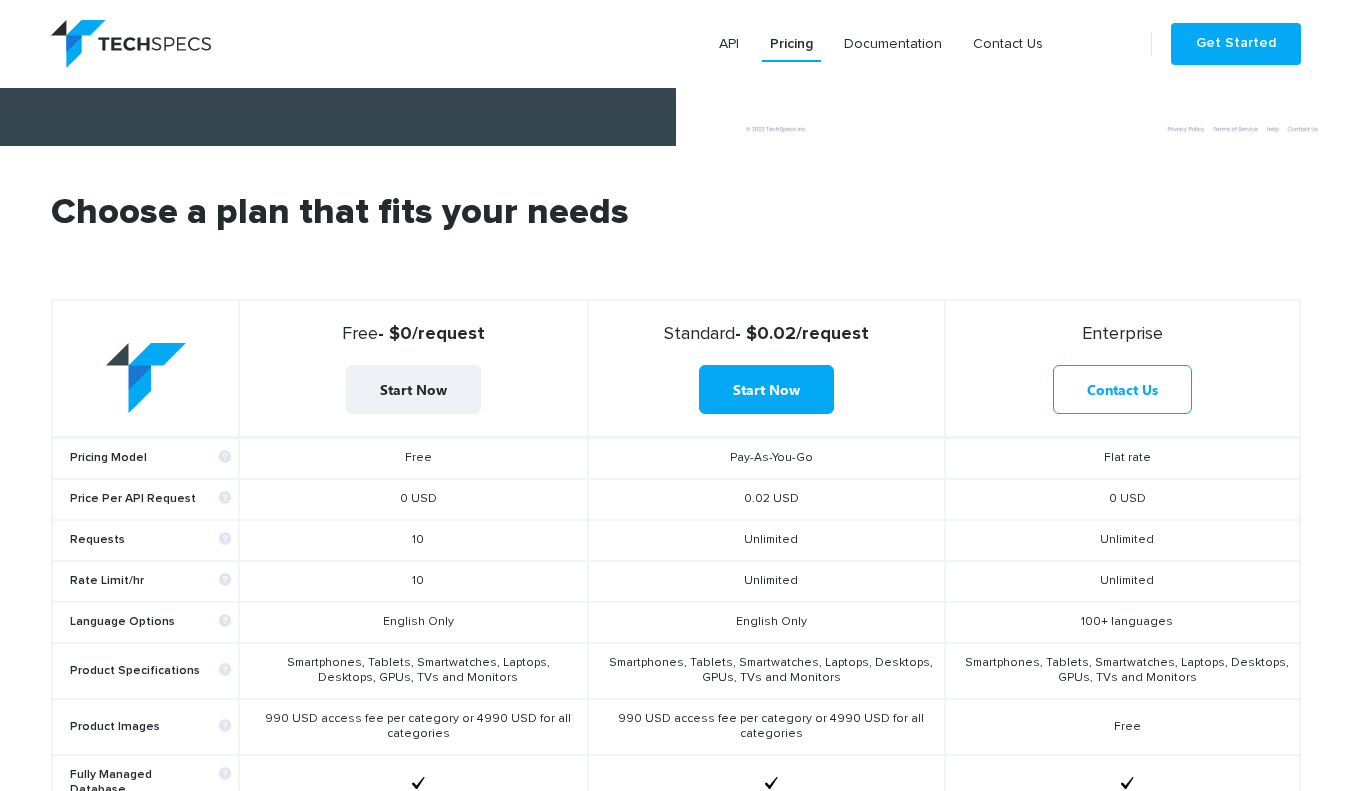 click on "Choose a plan that fits your needs" at bounding box center [676, 247] 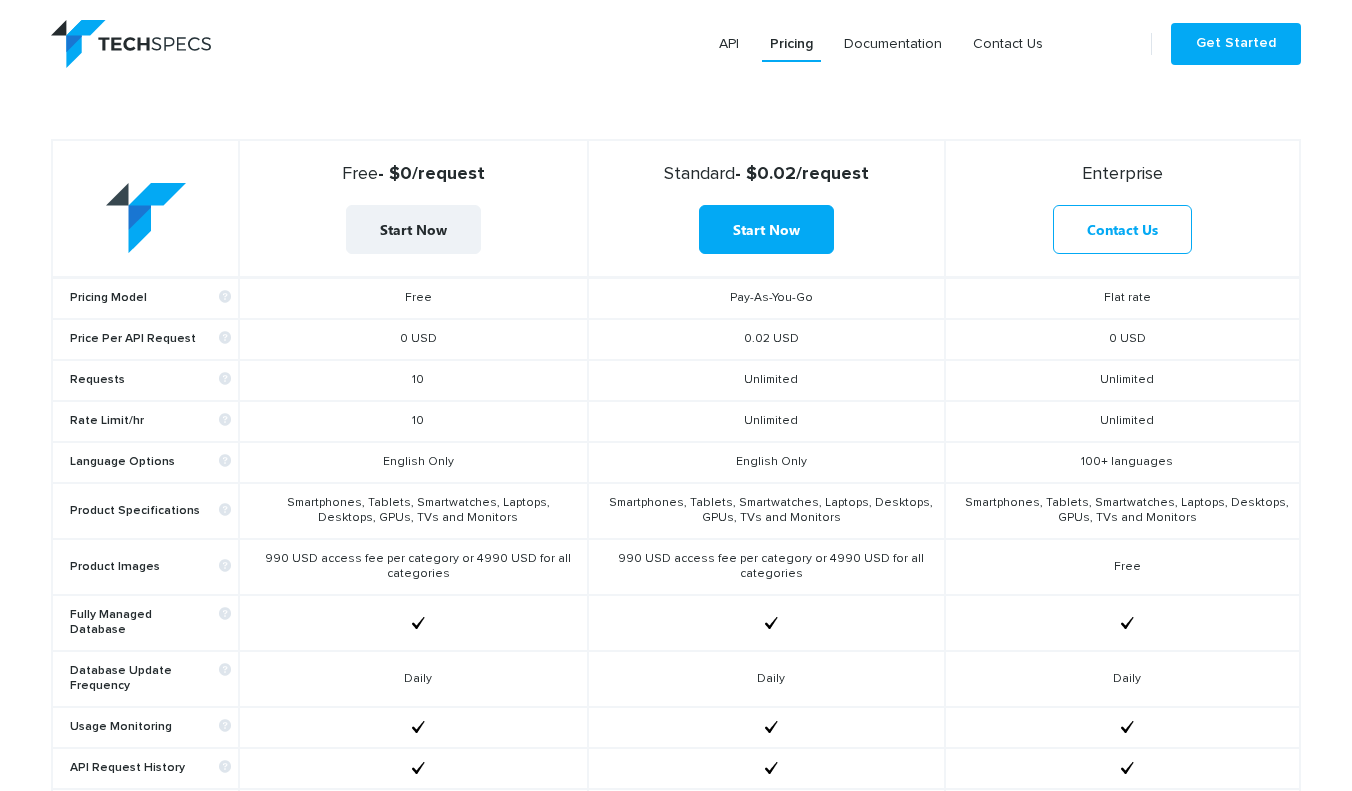 scroll, scrollTop: 625, scrollLeft: 0, axis: vertical 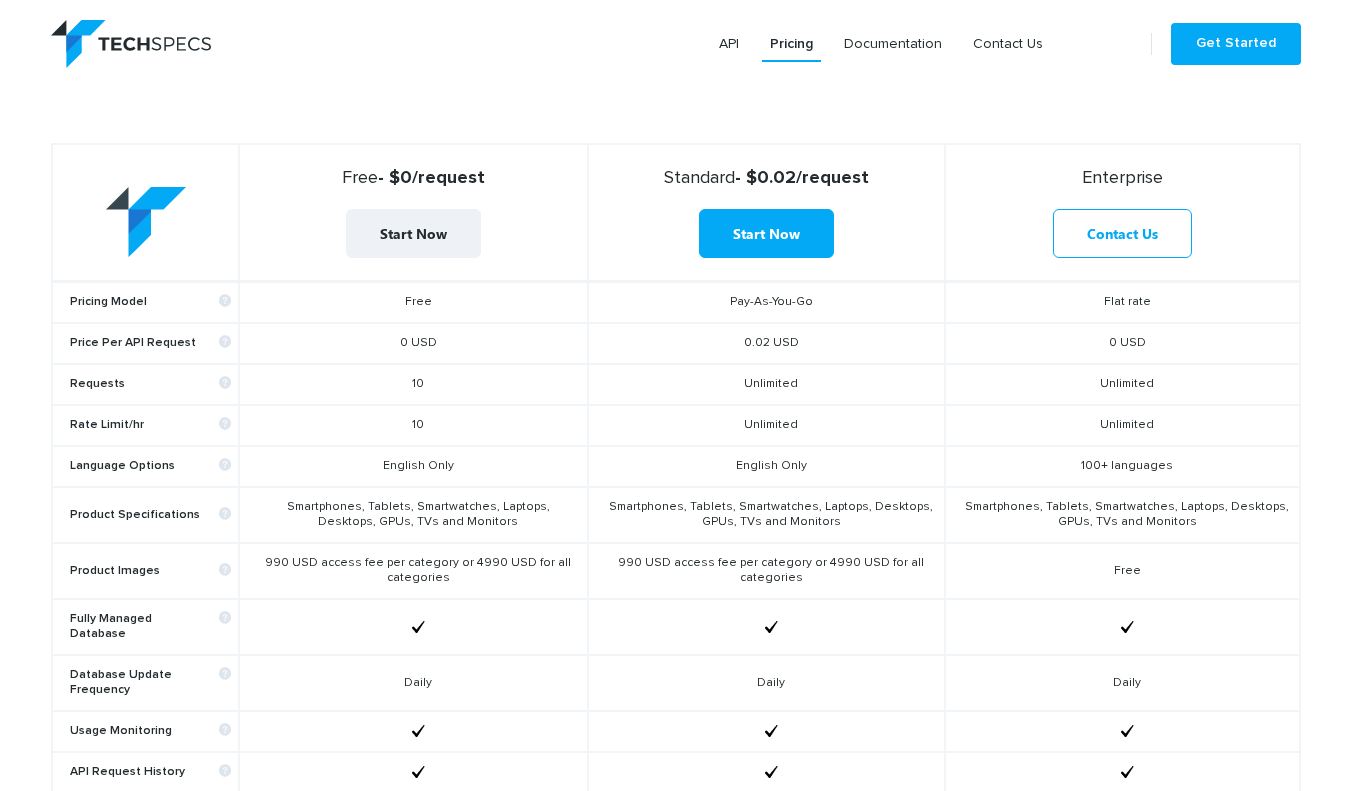 click on "Choose a plan that fits your needs" at bounding box center [676, 91] 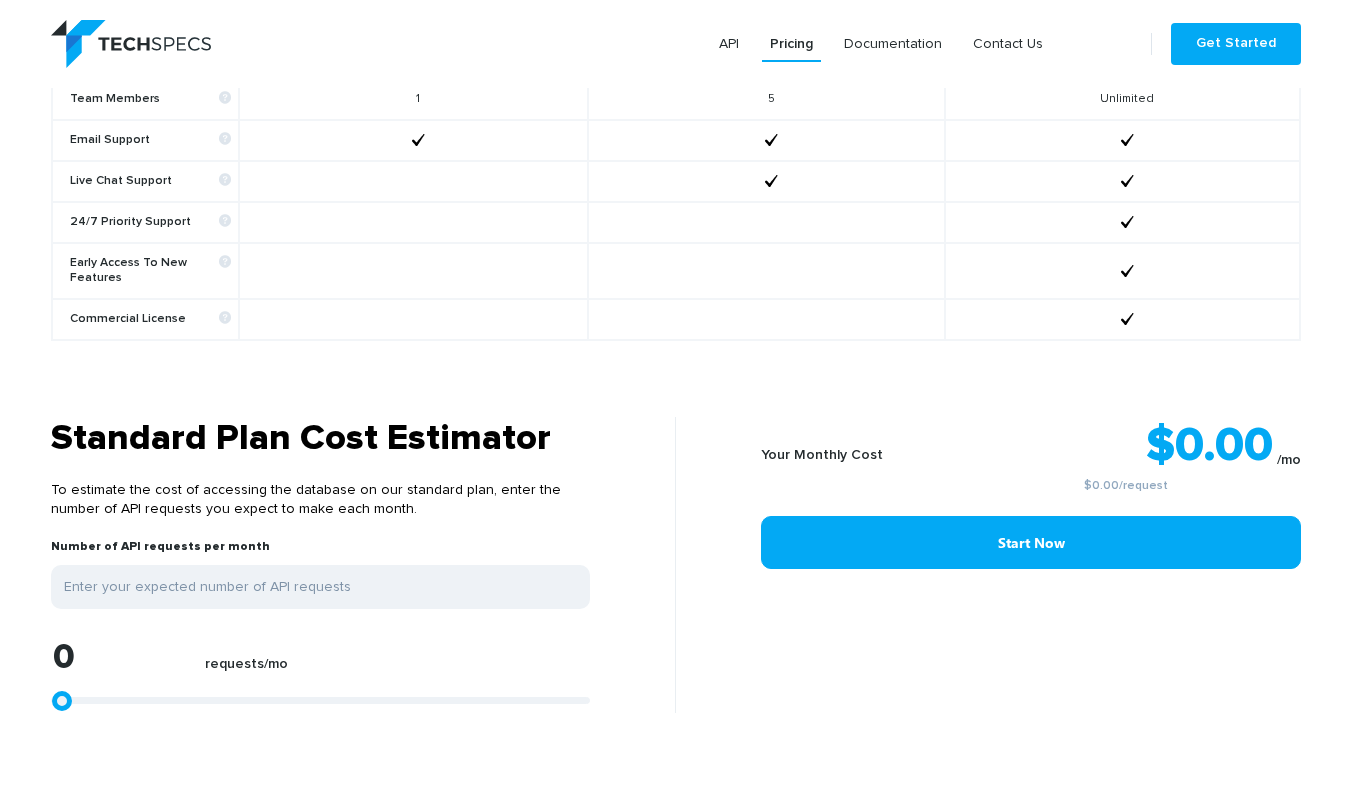scroll, scrollTop: 1360, scrollLeft: 0, axis: vertical 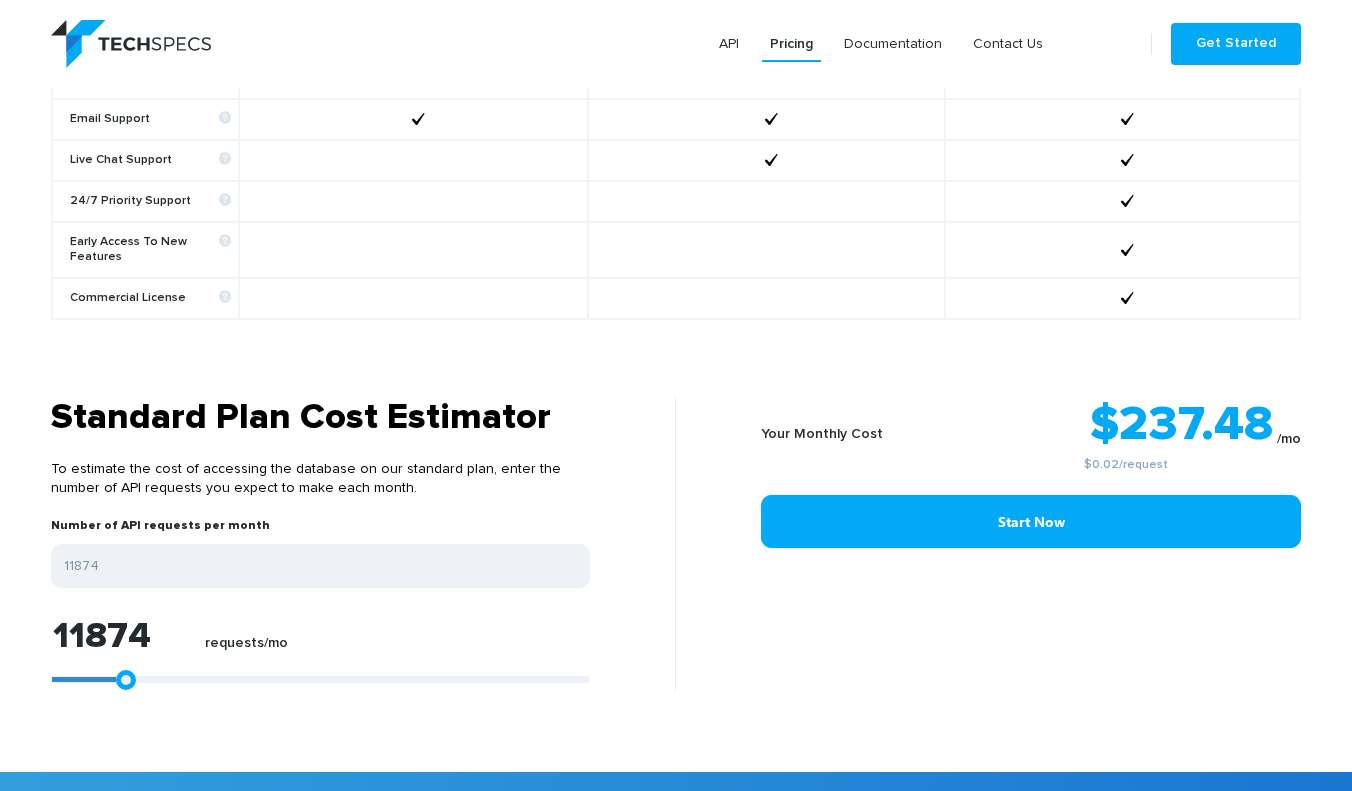 drag, startPoint x: 61, startPoint y: 679, endPoint x: 119, endPoint y: 681, distance: 58.034473 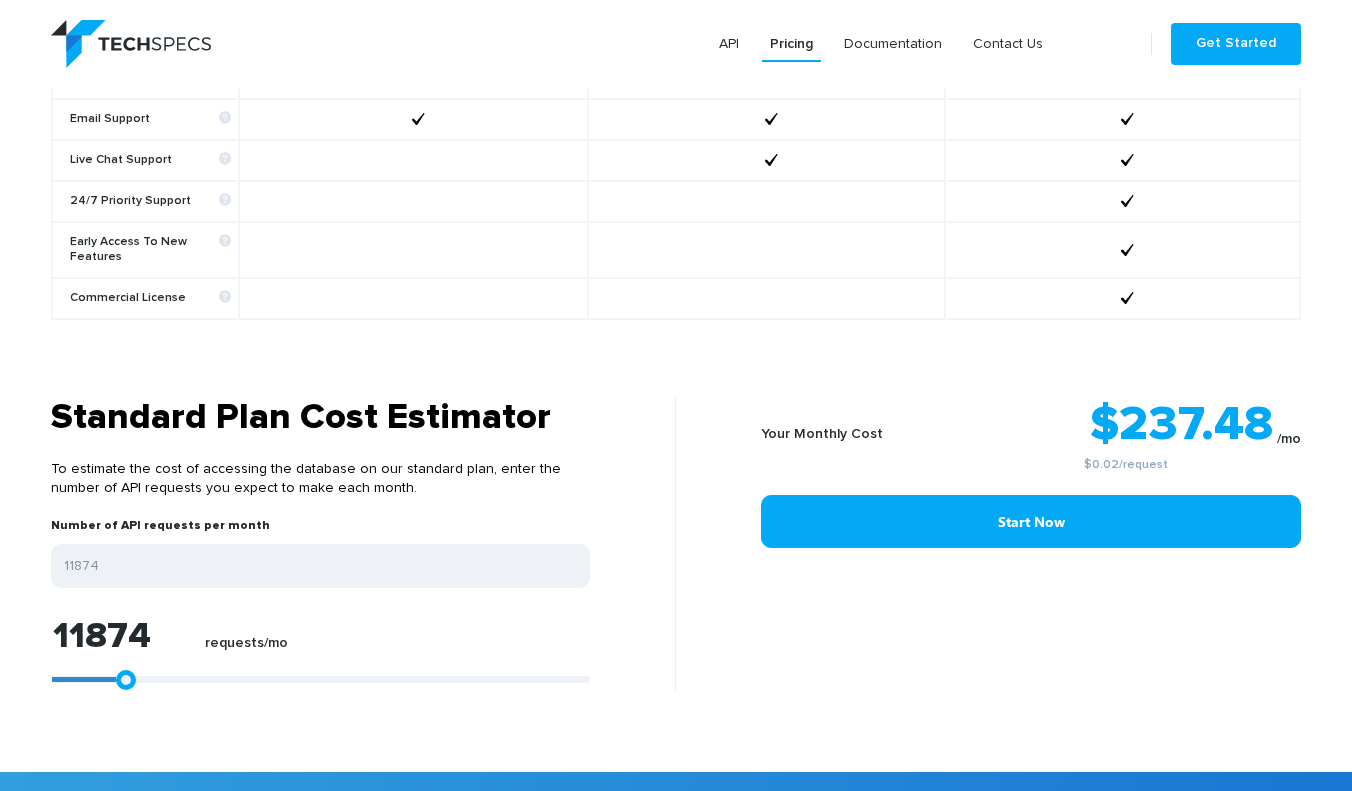 click at bounding box center [126, 680] 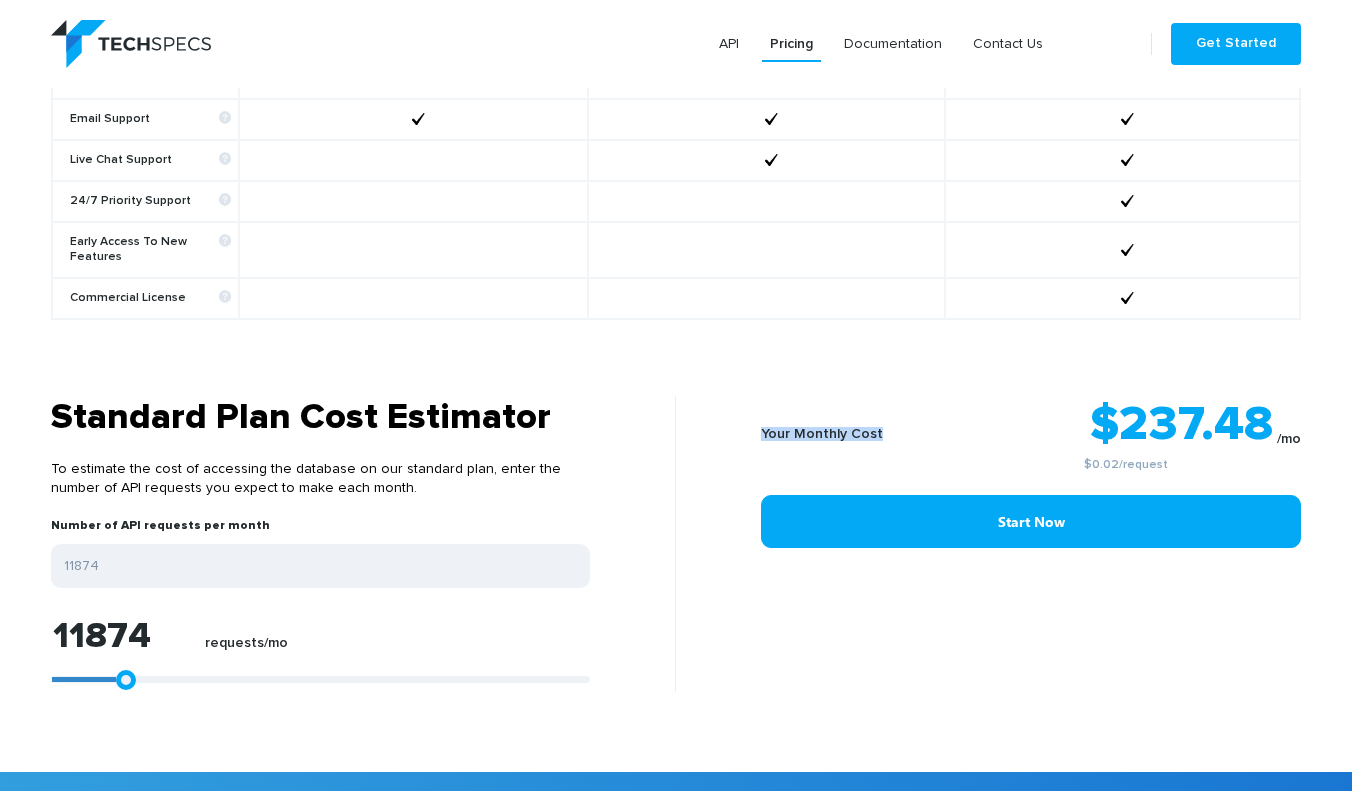 drag, startPoint x: 681, startPoint y: 431, endPoint x: 687, endPoint y: 452, distance: 21.84033 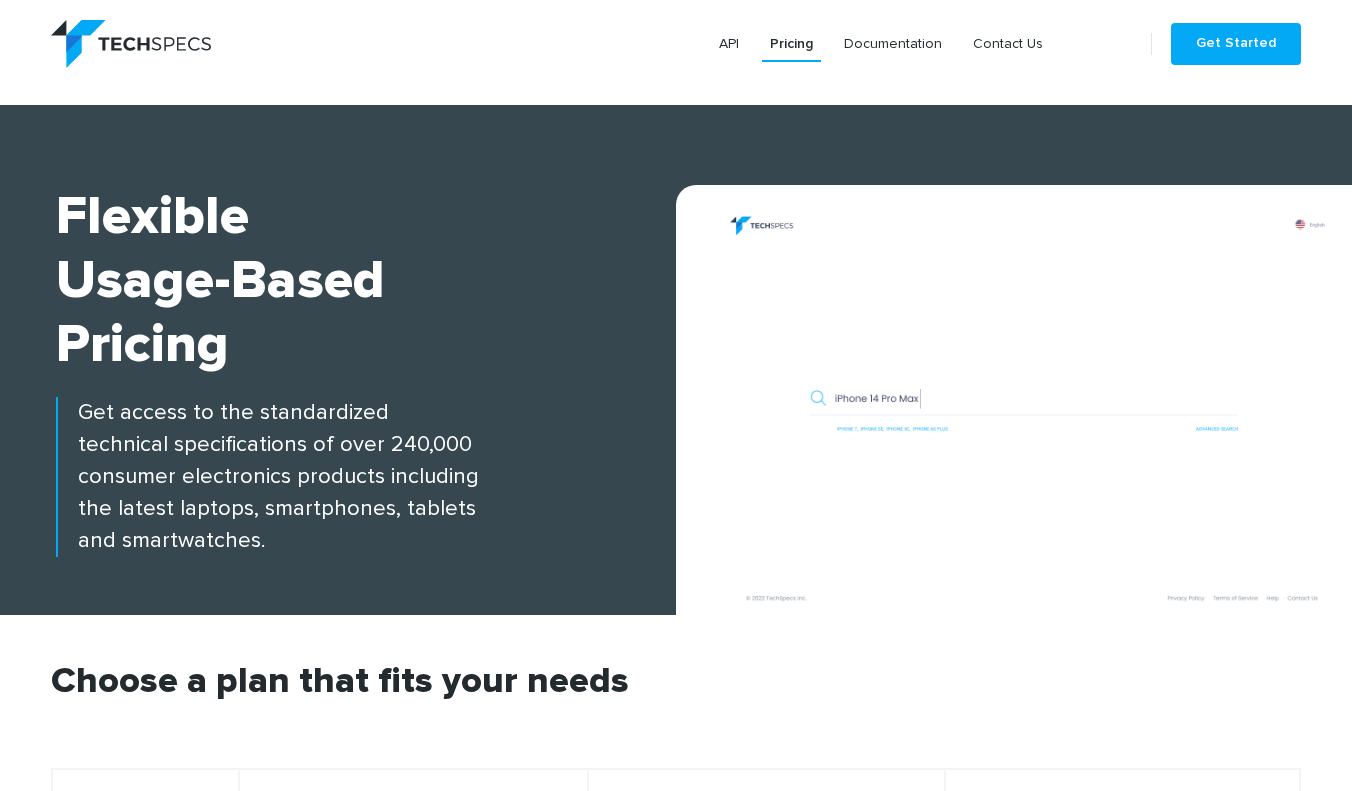 scroll, scrollTop: 0, scrollLeft: 0, axis: both 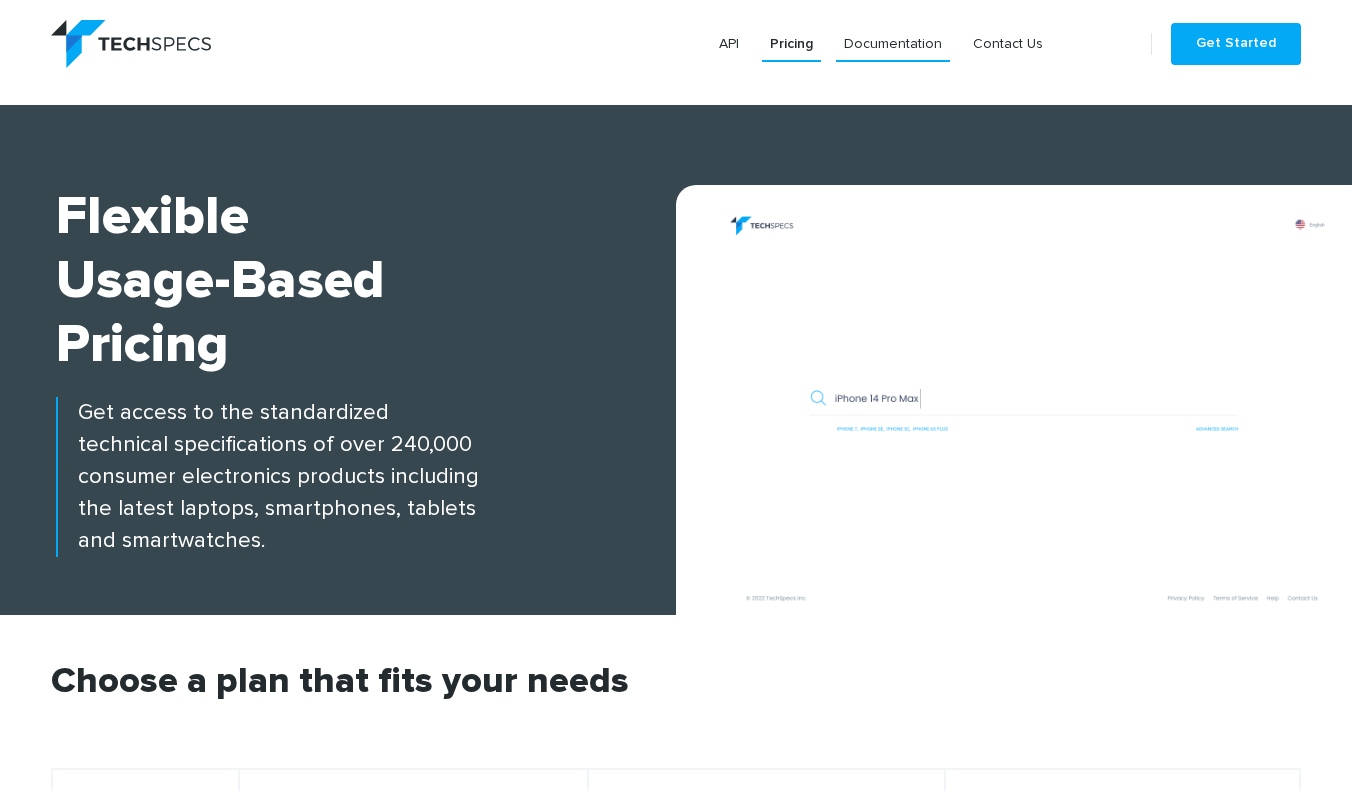 click on "Documentation" at bounding box center [893, 44] 